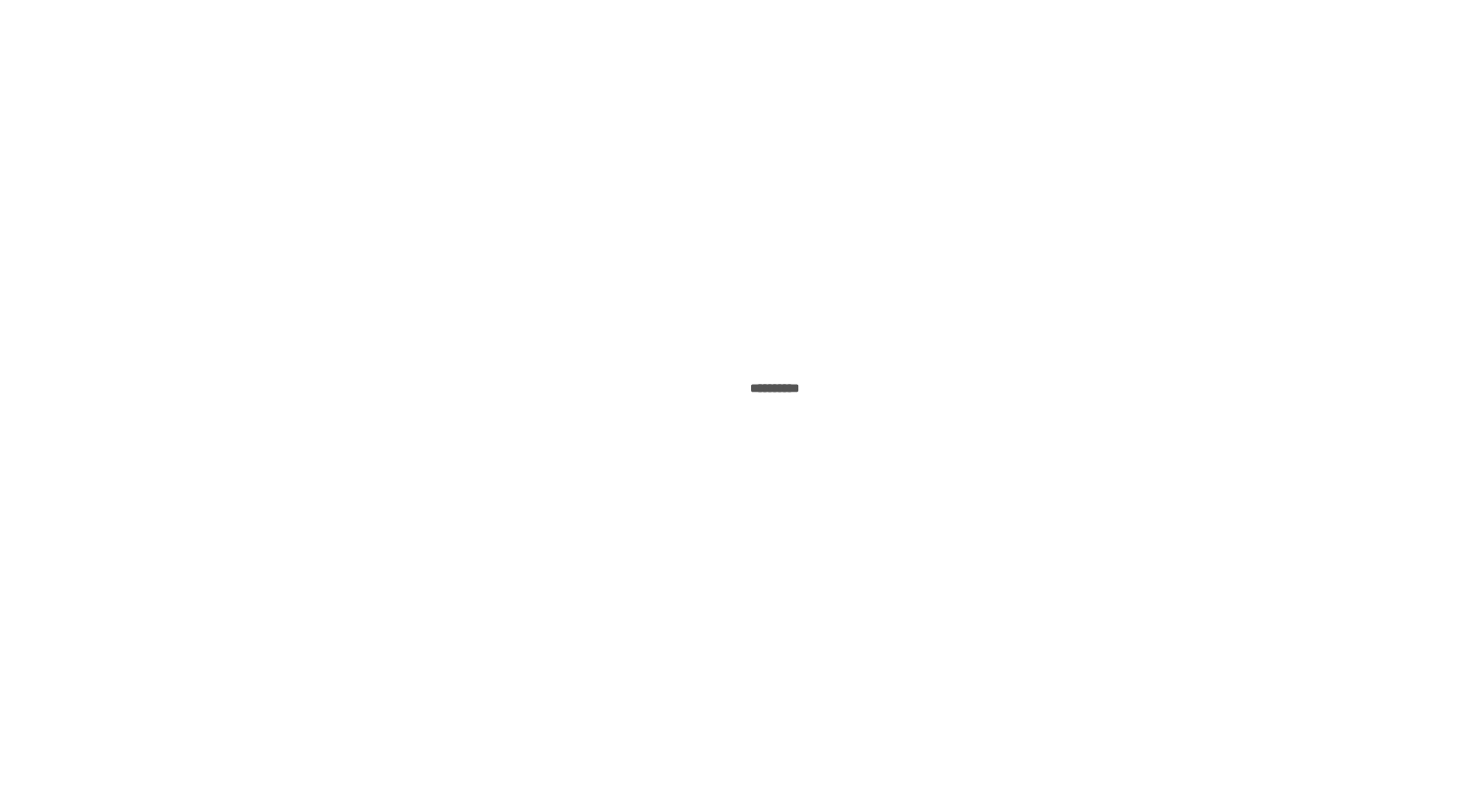 scroll, scrollTop: 0, scrollLeft: 0, axis: both 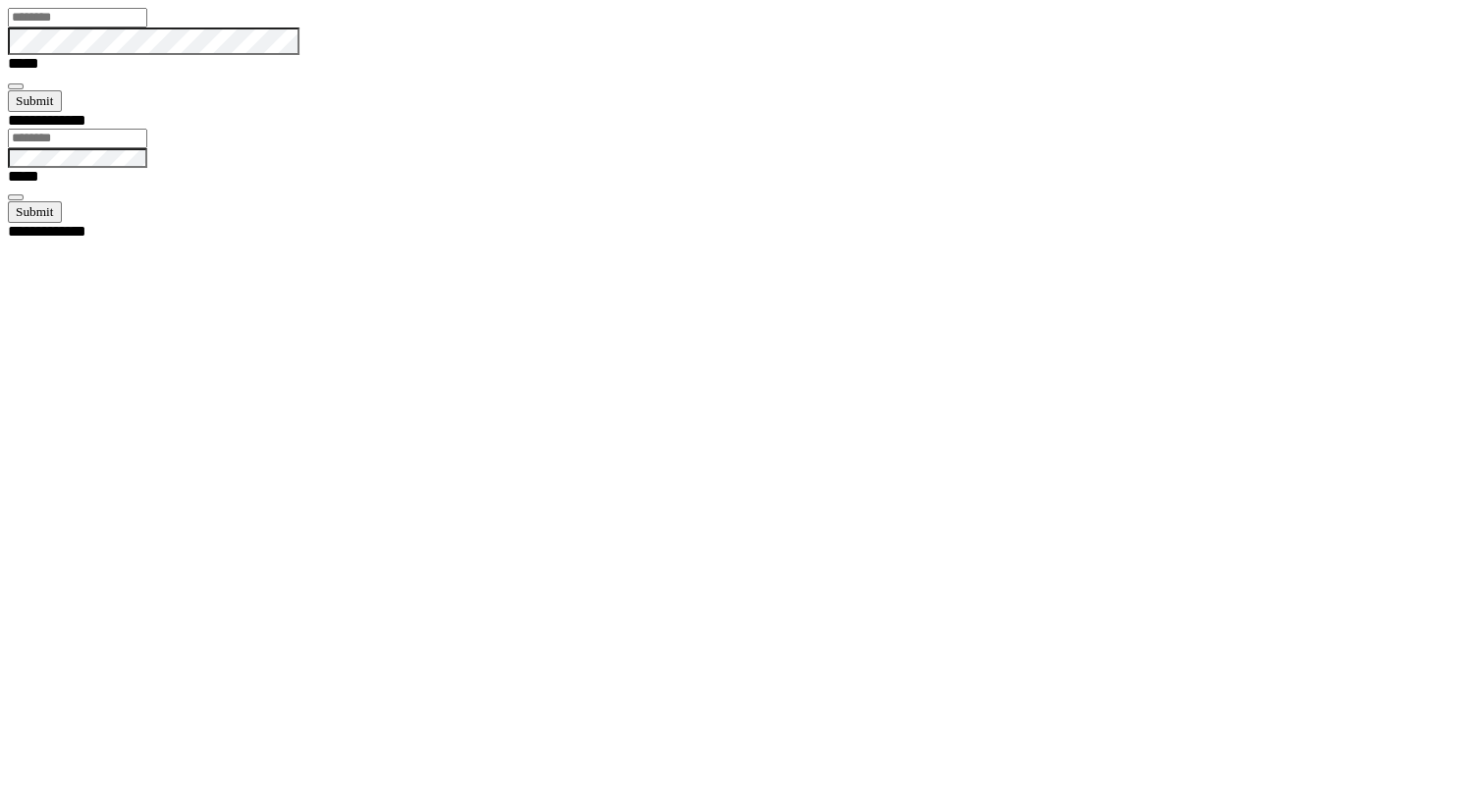 click at bounding box center [78, 18] 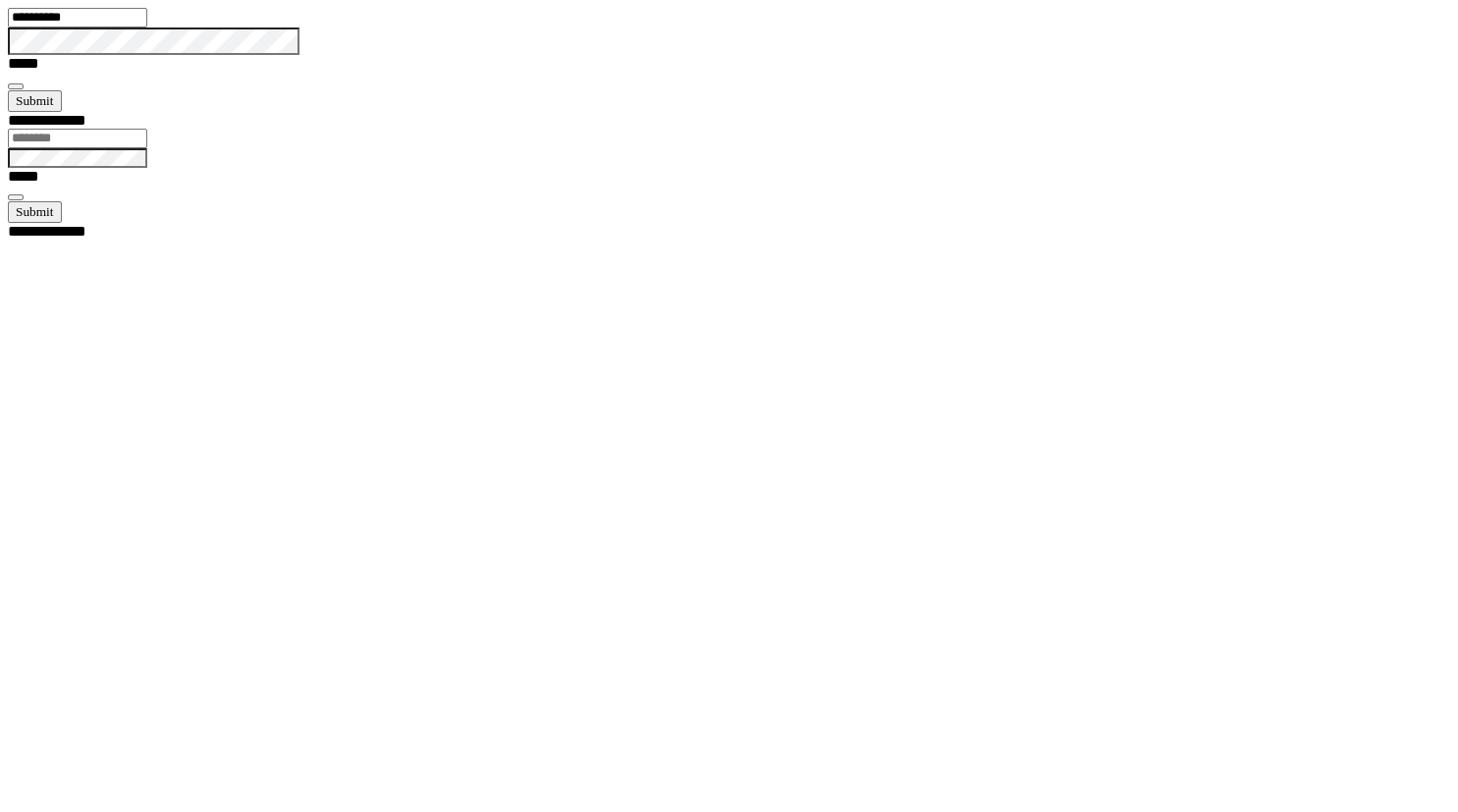 type on "**********" 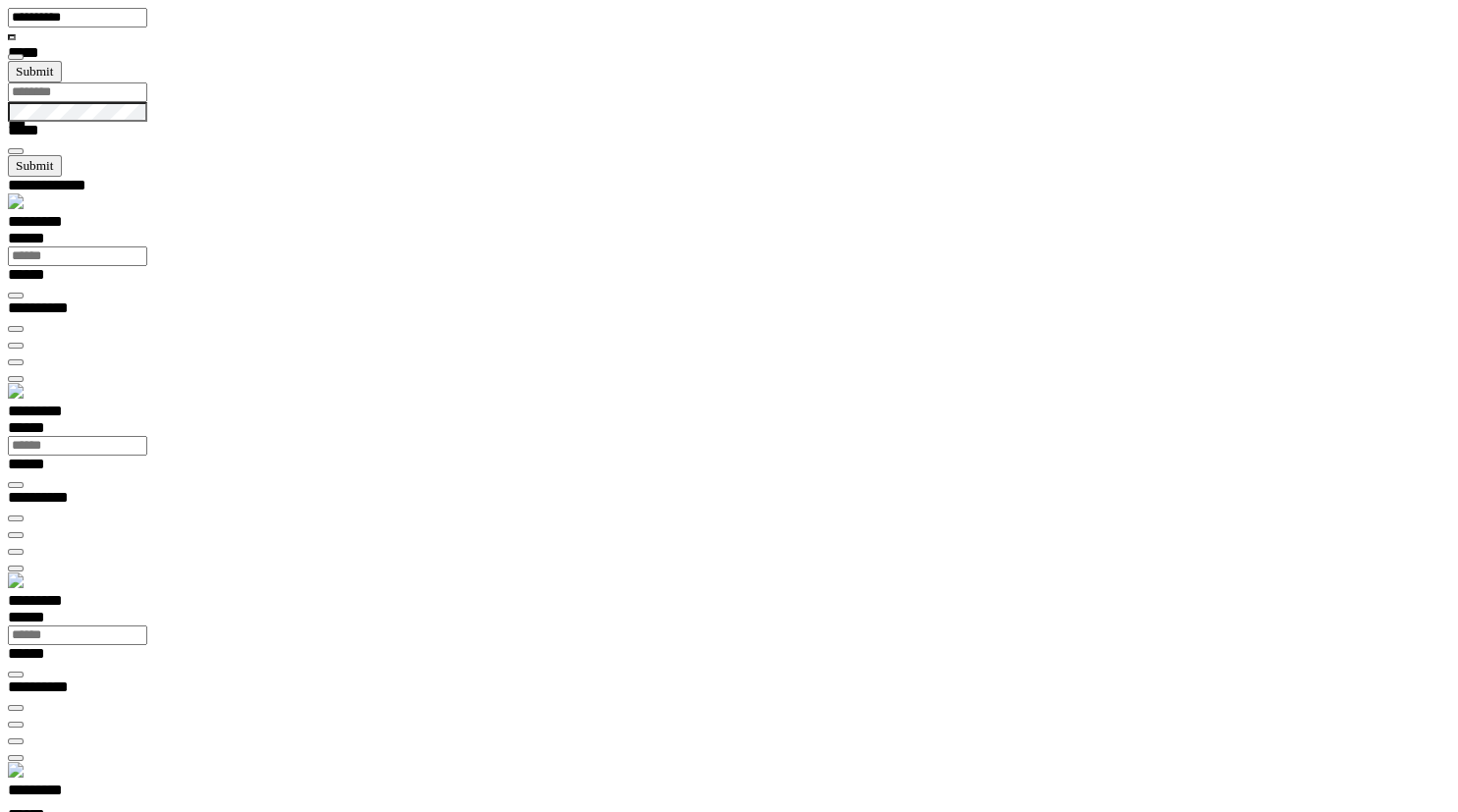 click on "*********" at bounding box center [56, 793] 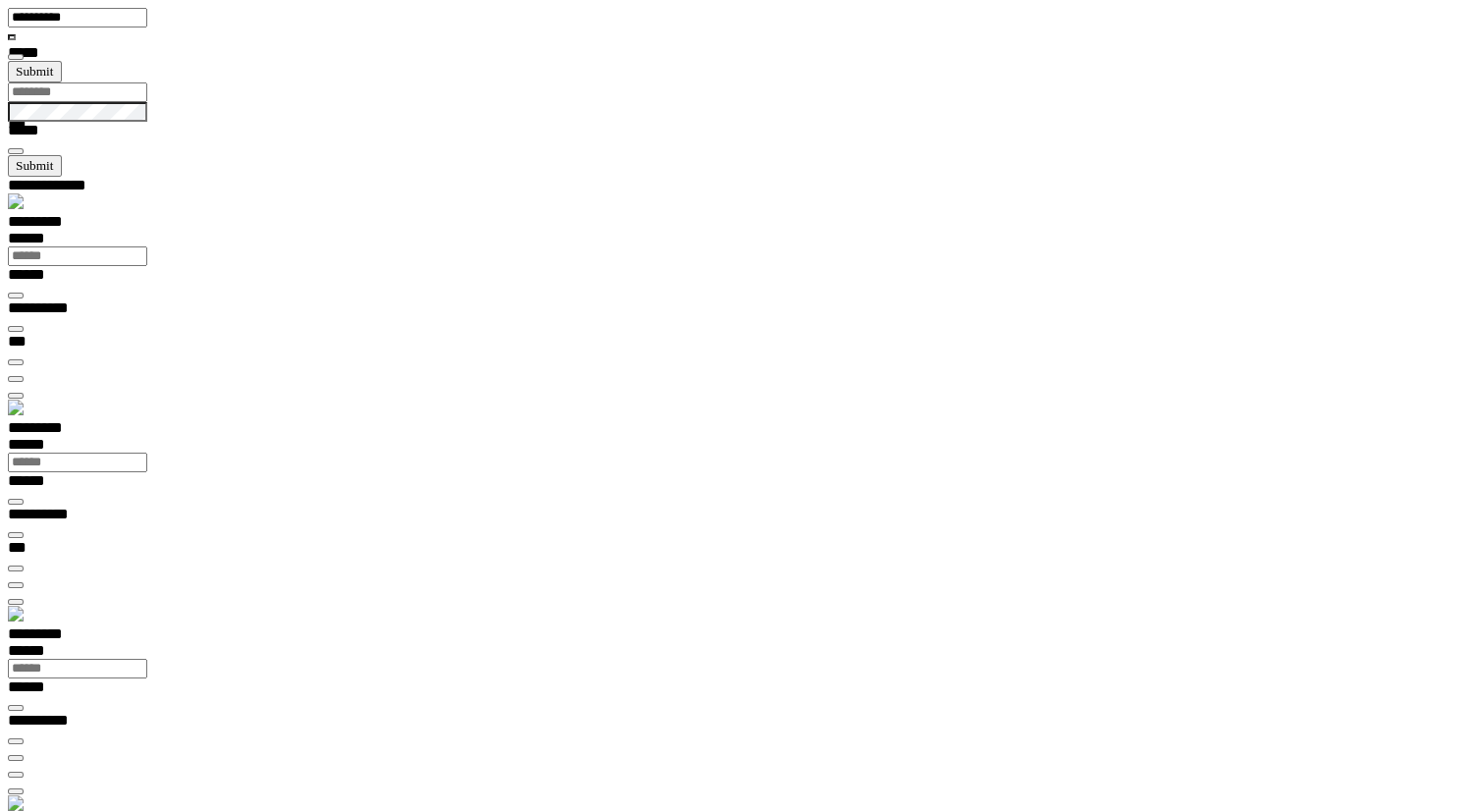 click on "**********" at bounding box center (736, 901) 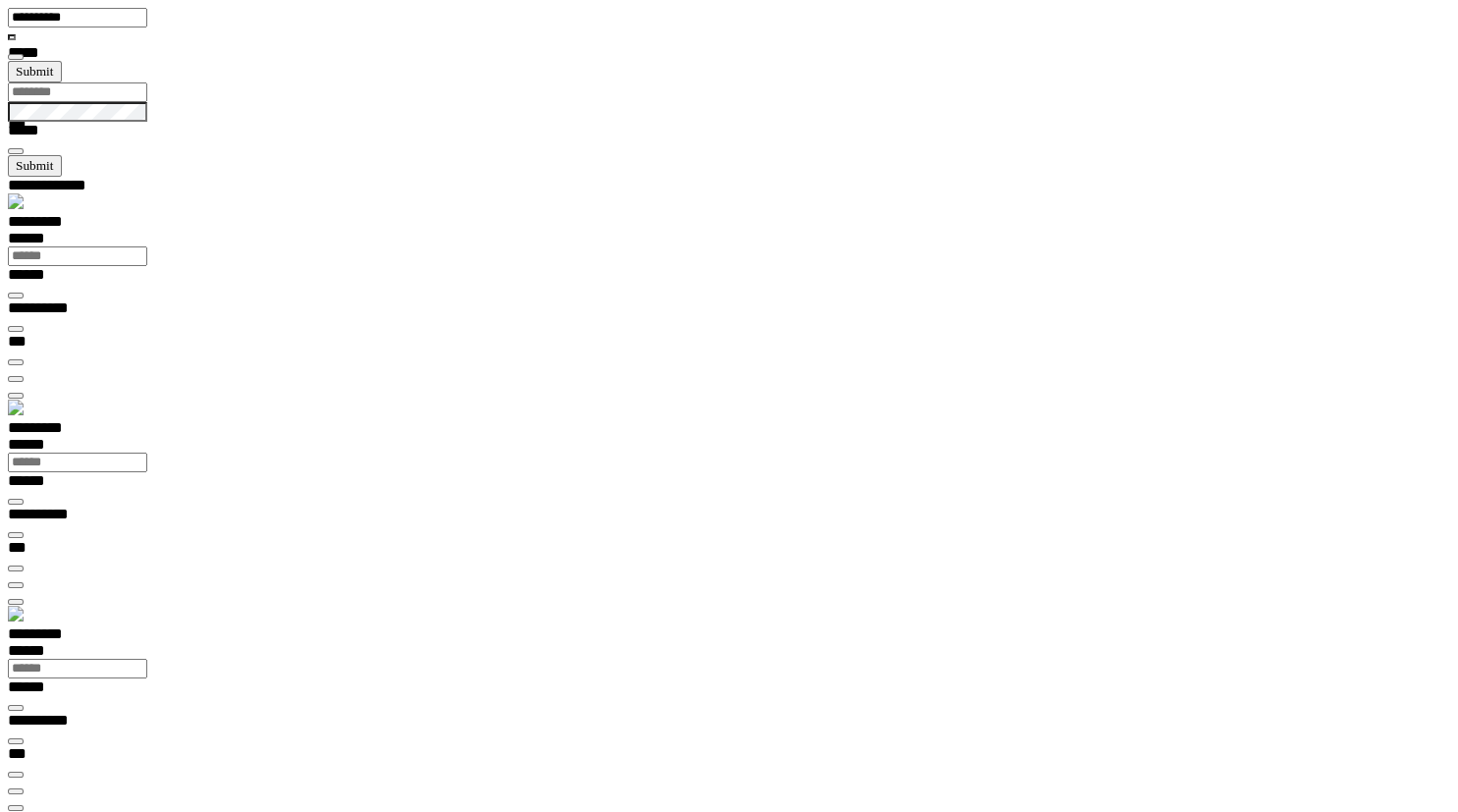 scroll, scrollTop: 2, scrollLeft: 1, axis: both 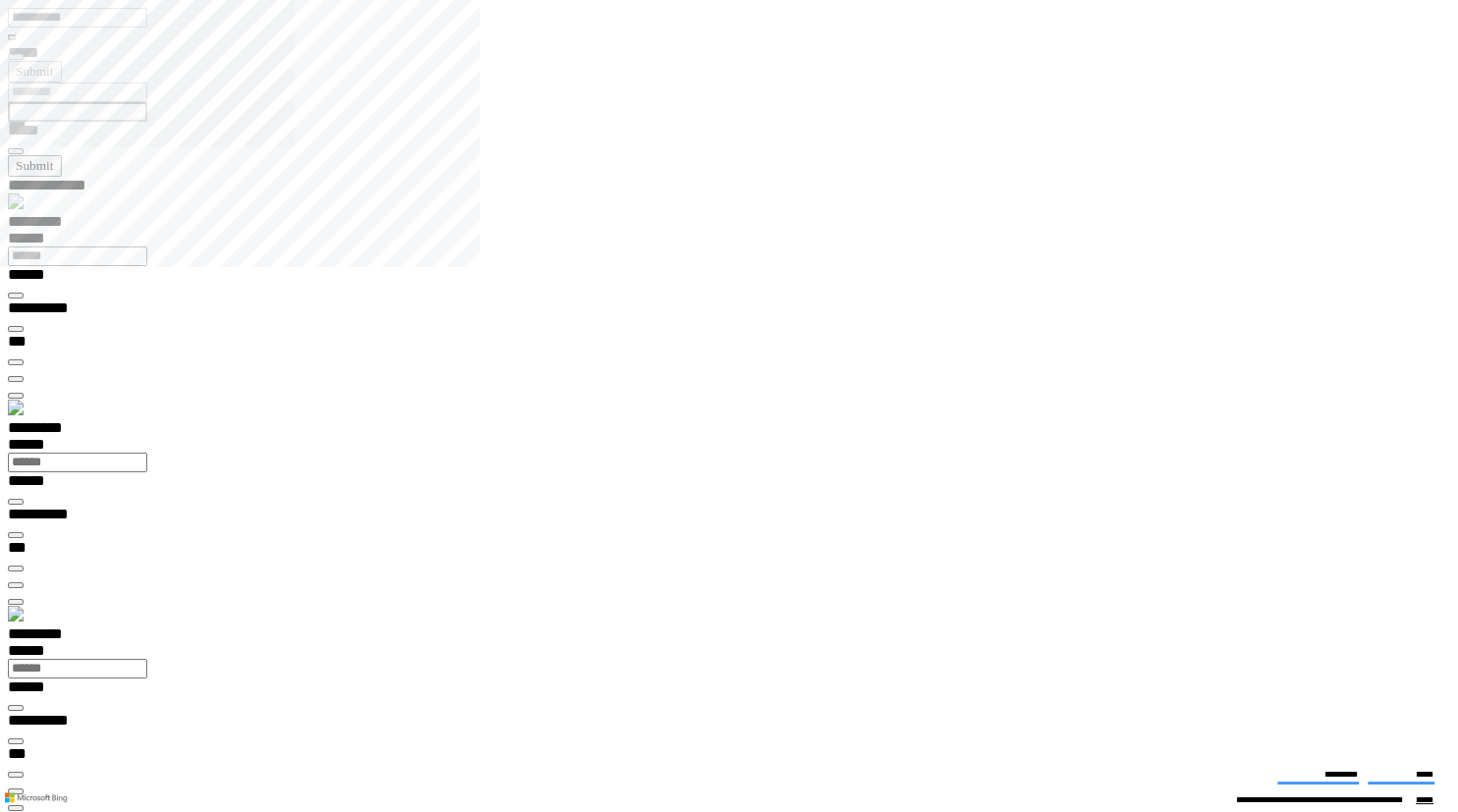 click at bounding box center [16, 13803] 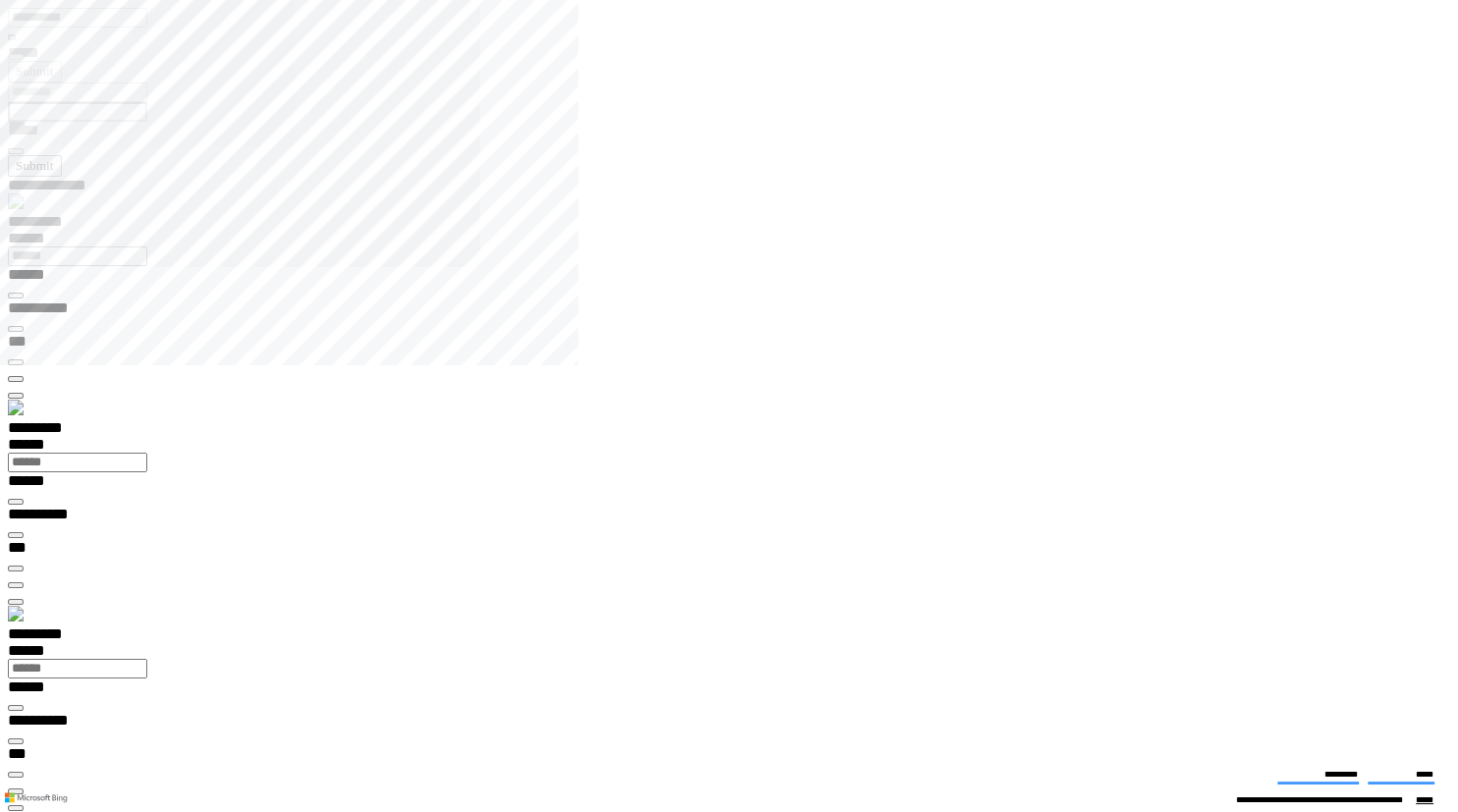 click at bounding box center [16, 13803] 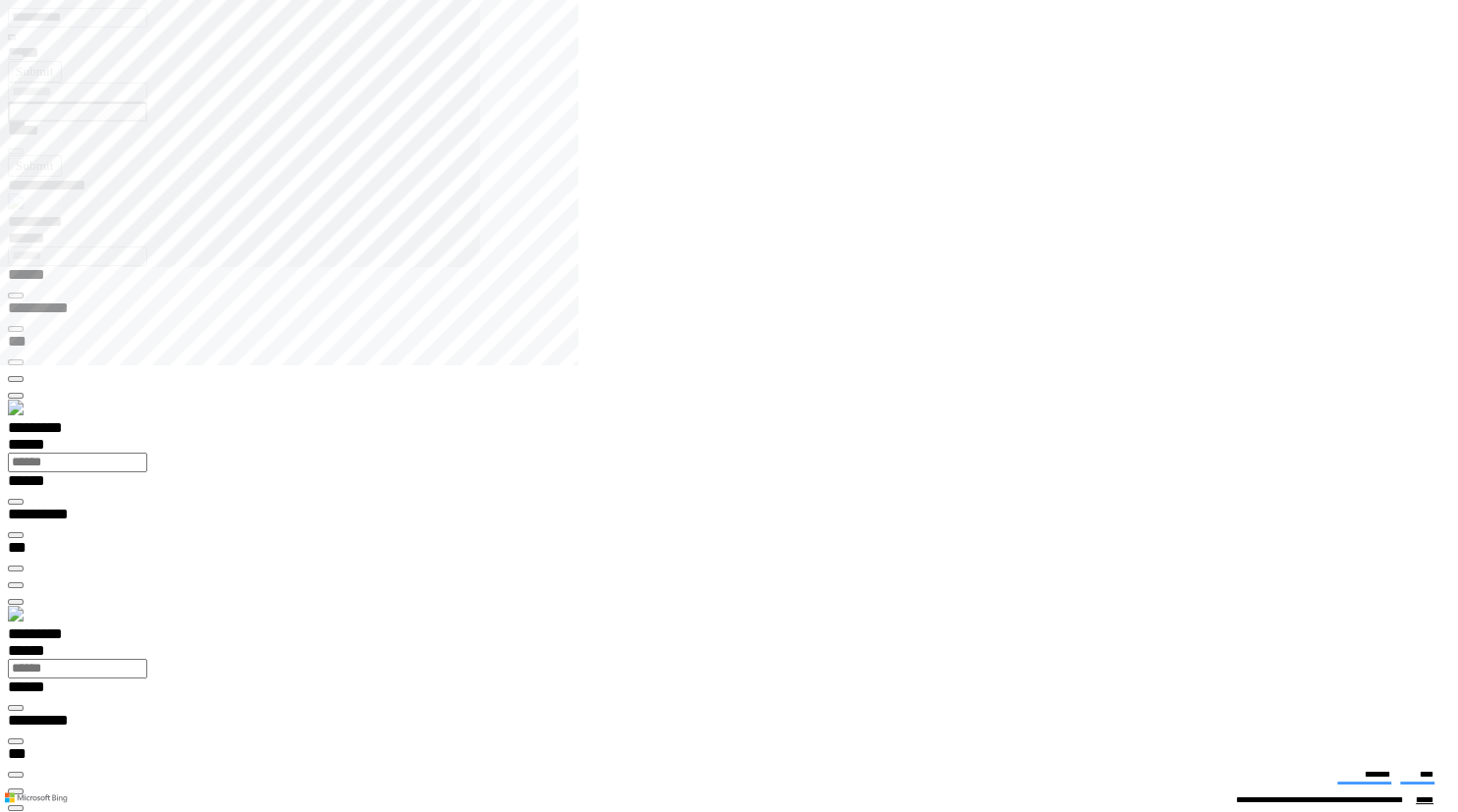 click at bounding box center (16, 13803) 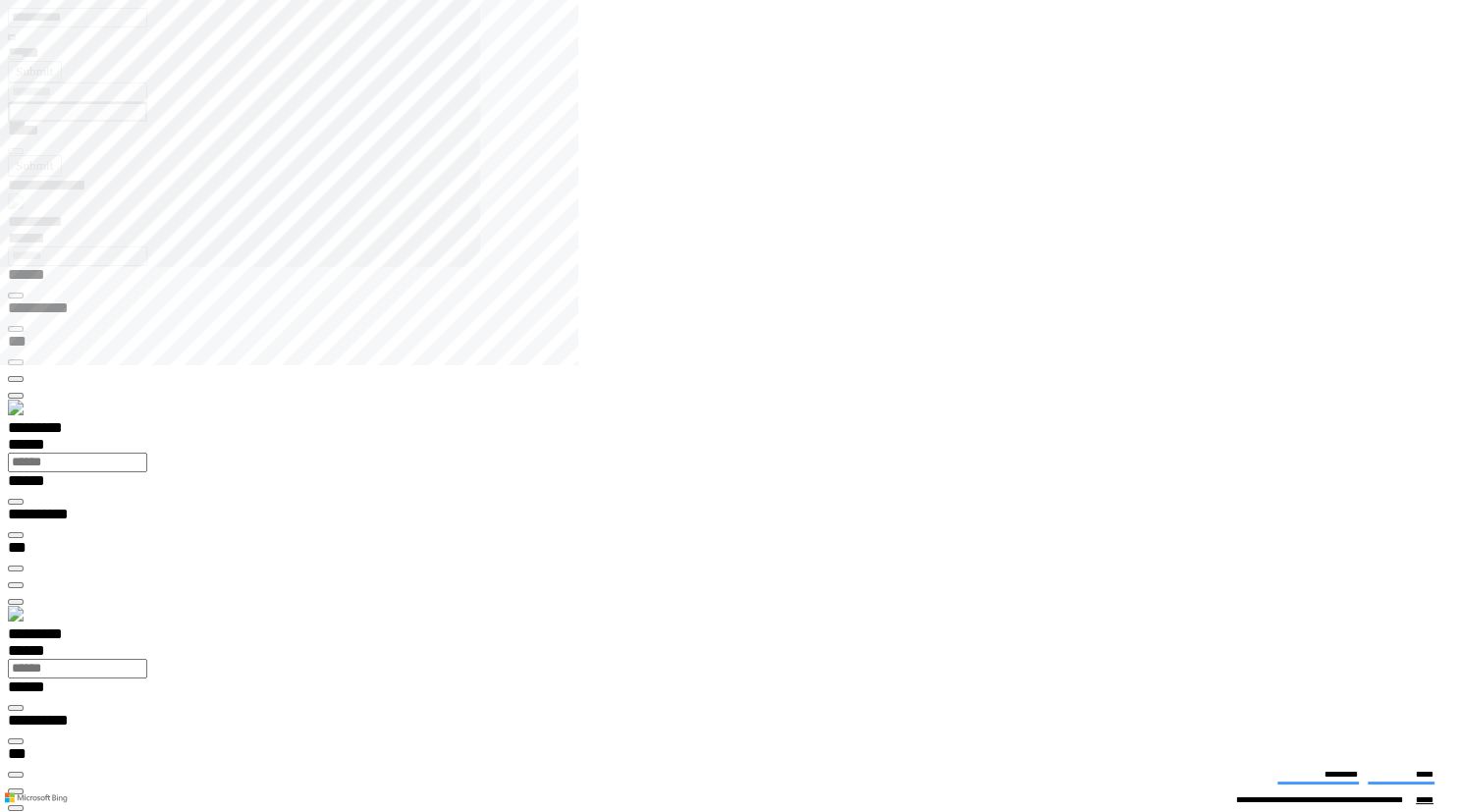 click at bounding box center (736, 13730) 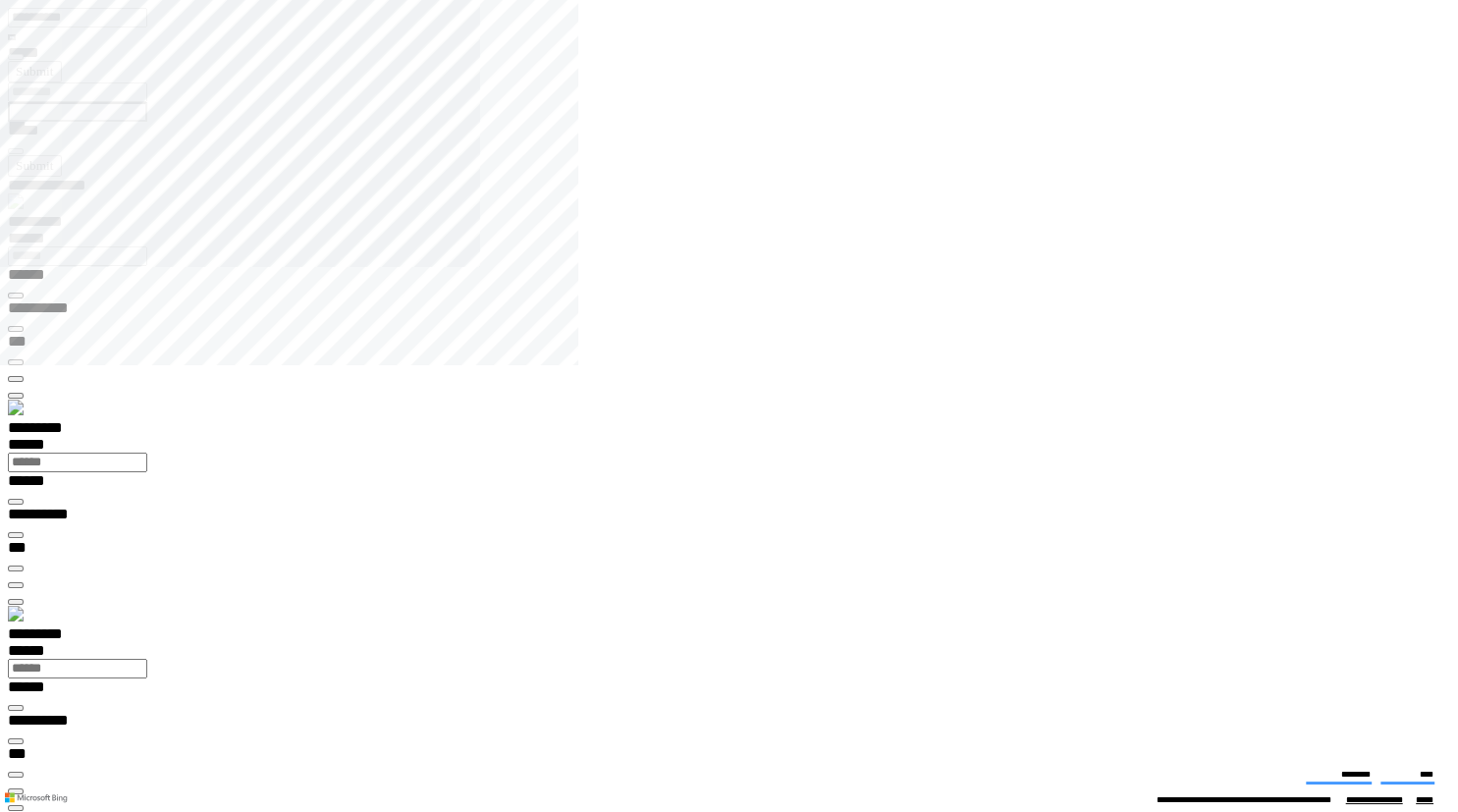 click at bounding box center (16, 13803) 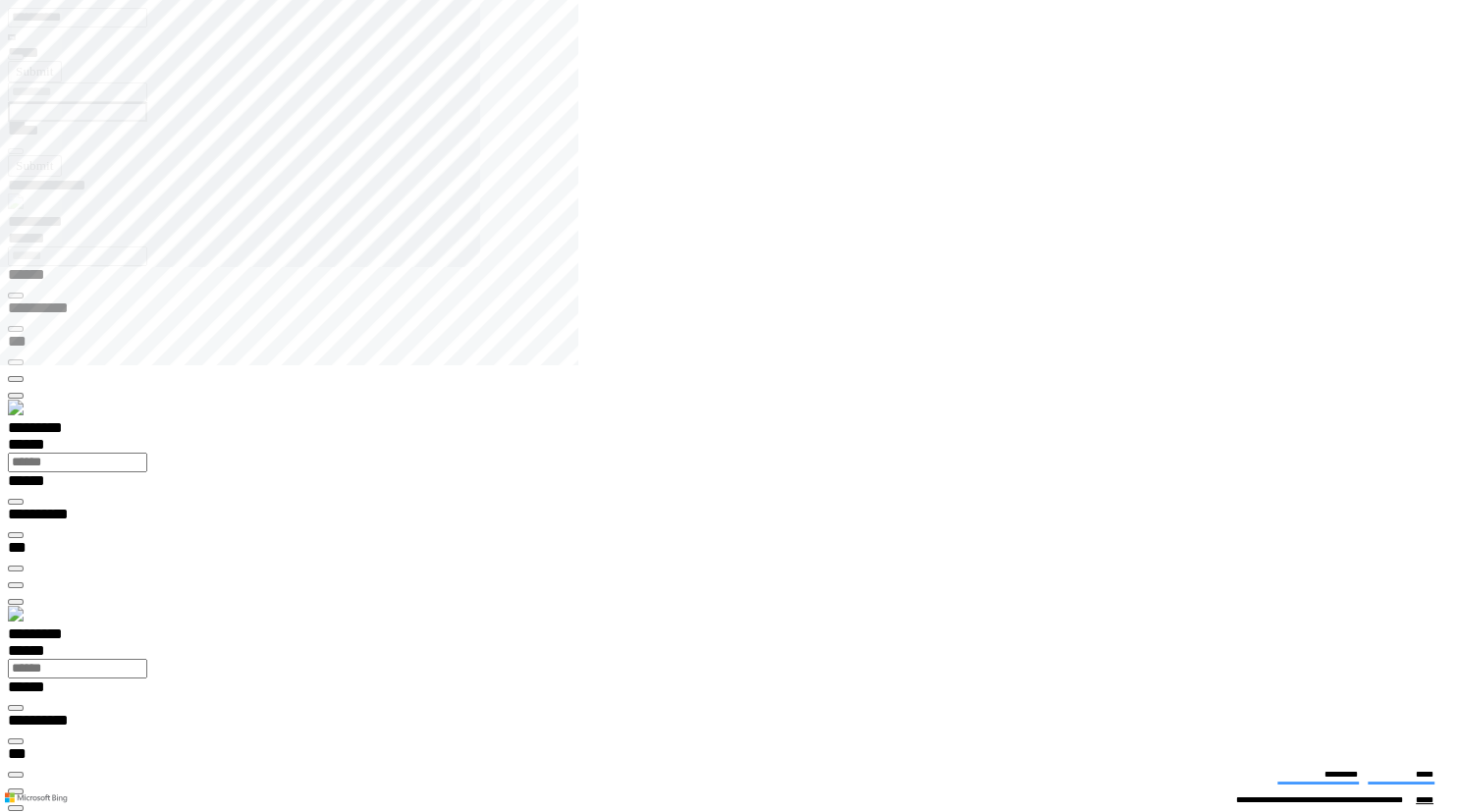 click on "**********" at bounding box center (69, 13834) 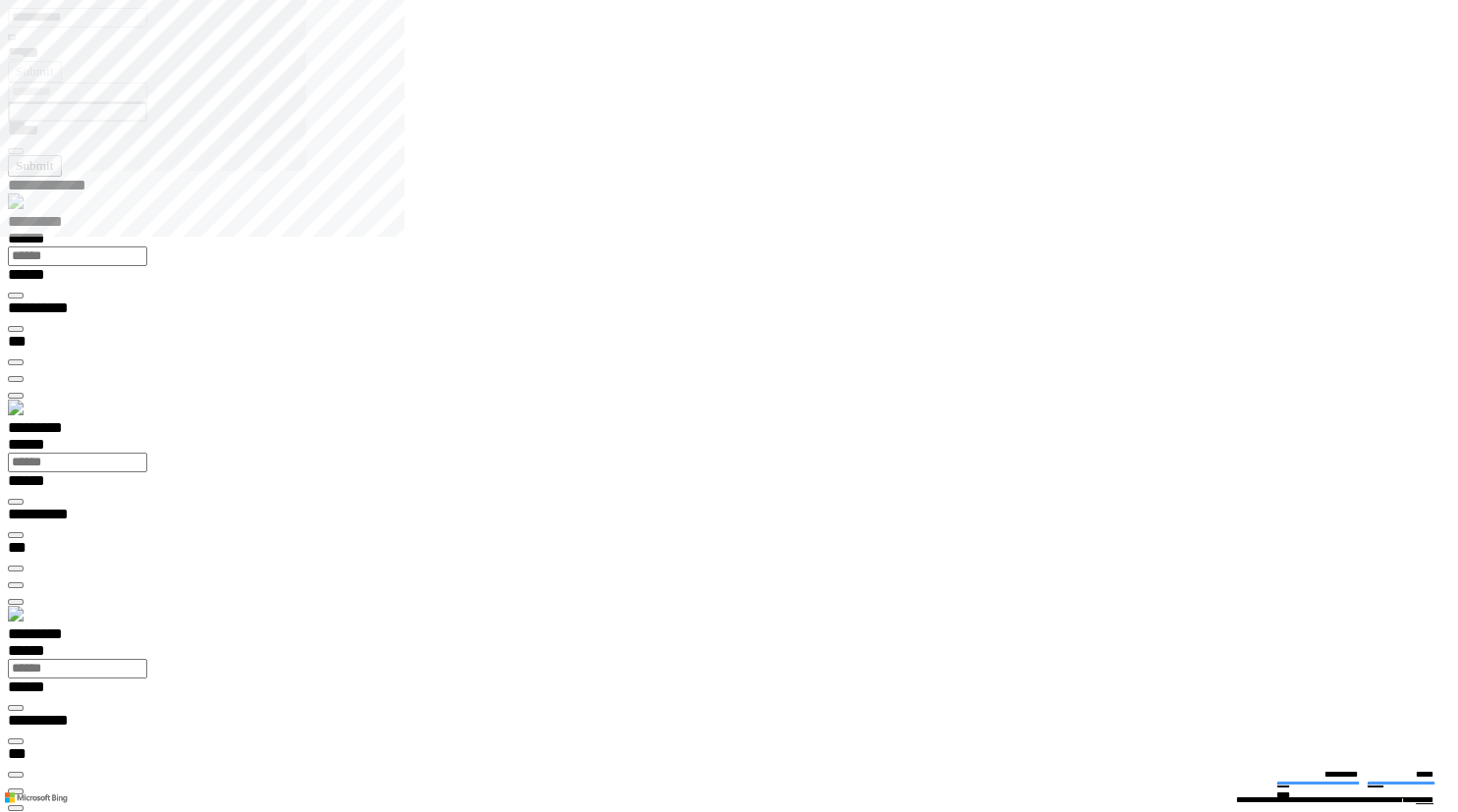 type on "**********" 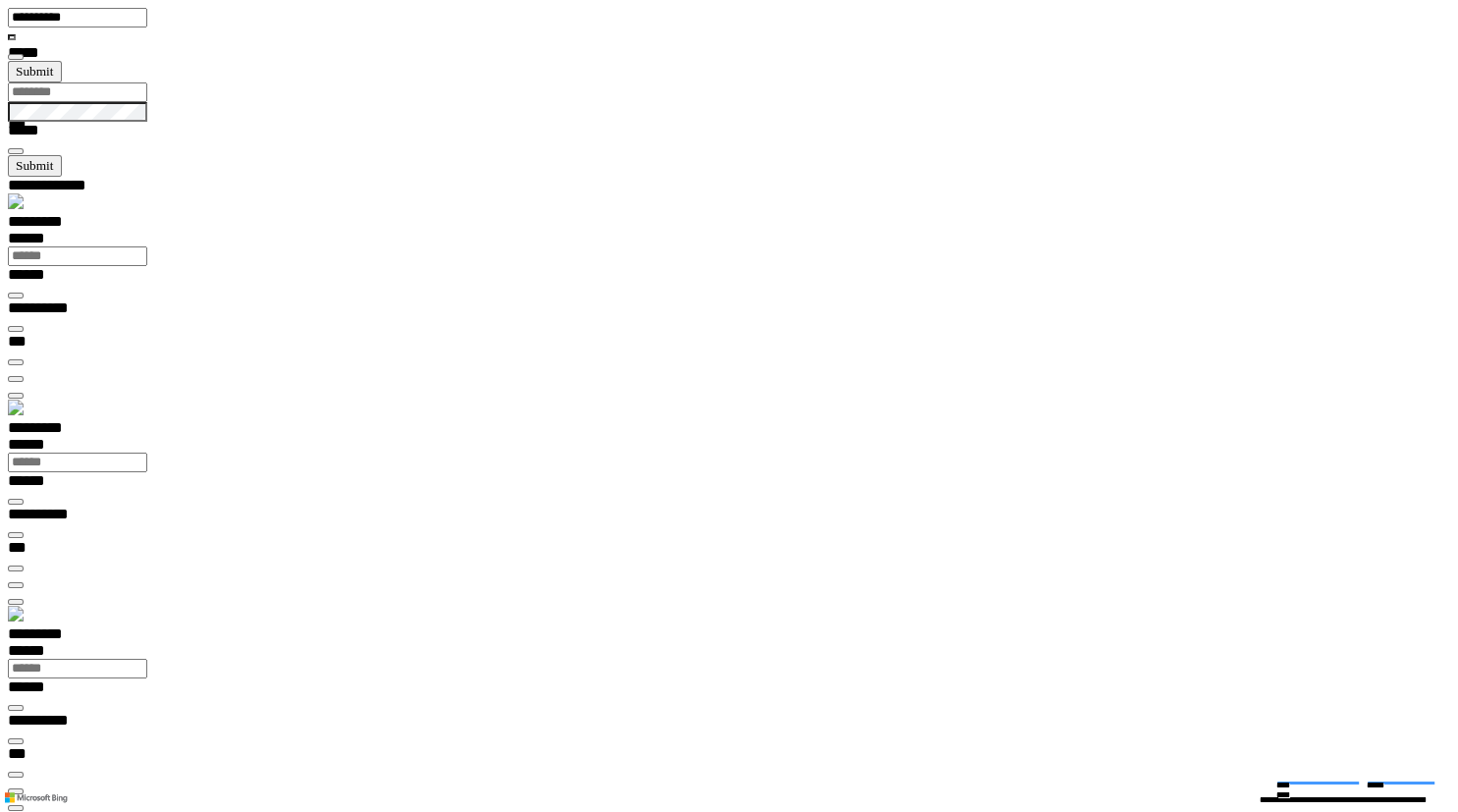 click at bounding box center [16, 14768] 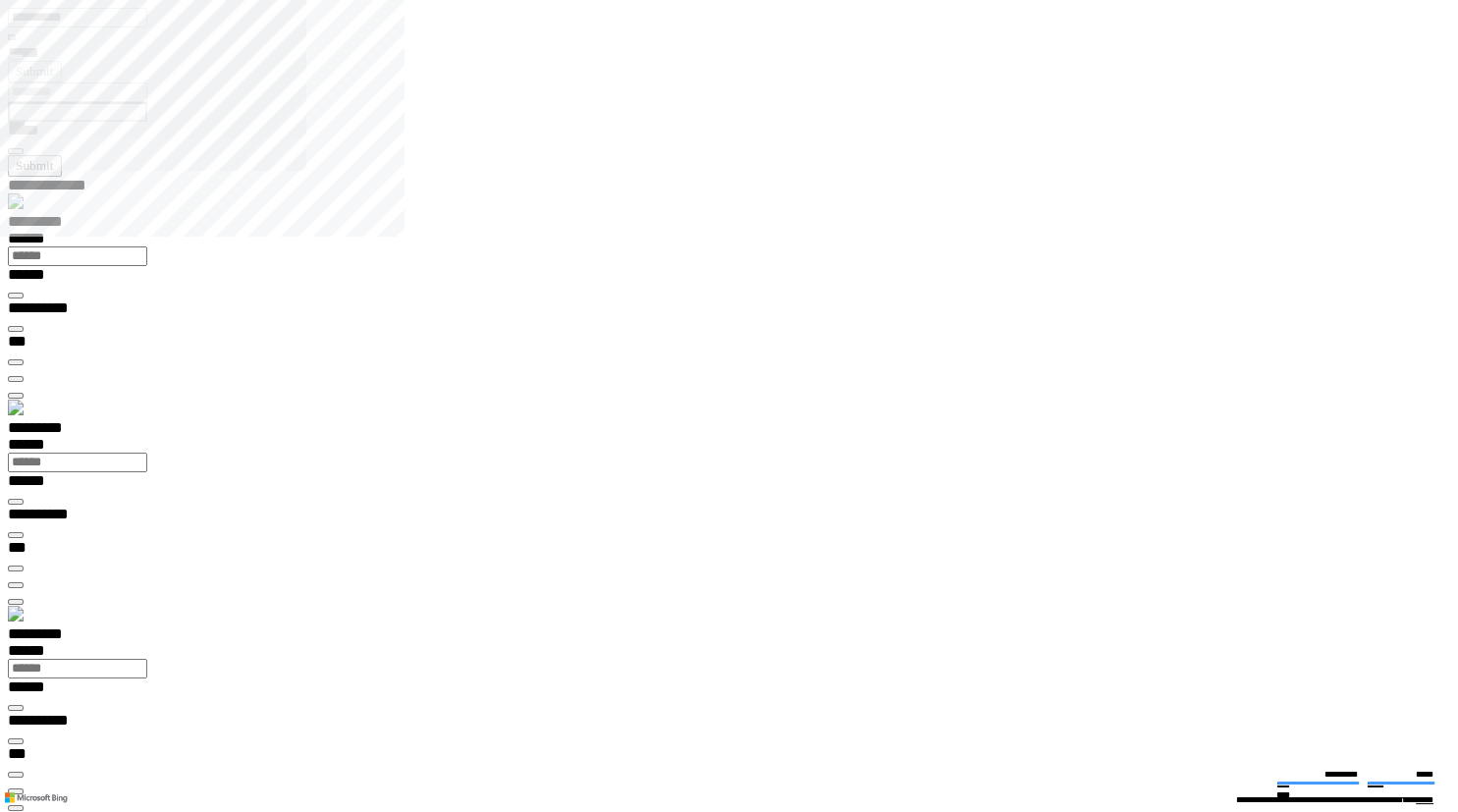 click at bounding box center (16, 14697) 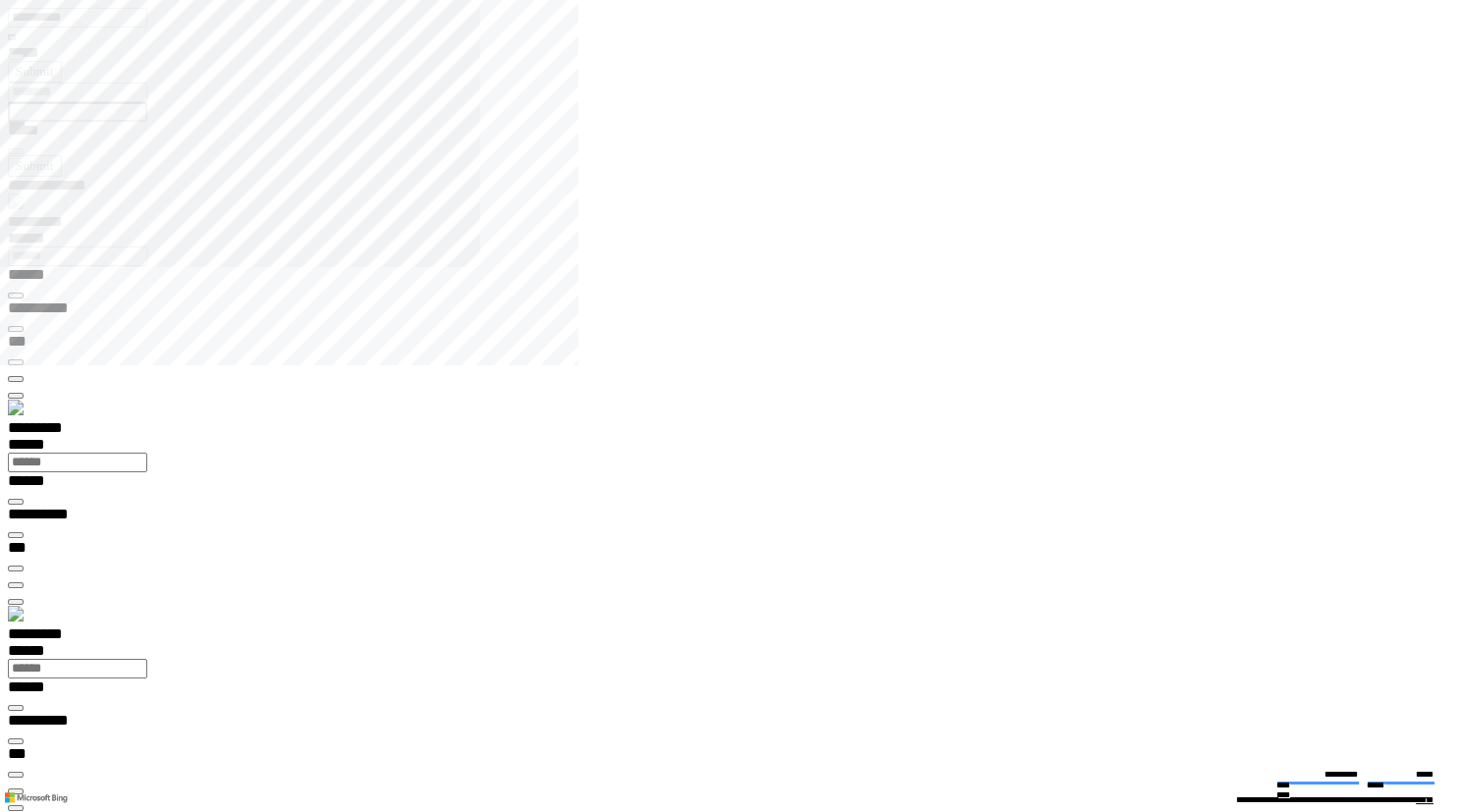 click on "**********" at bounding box center [442, 13834] 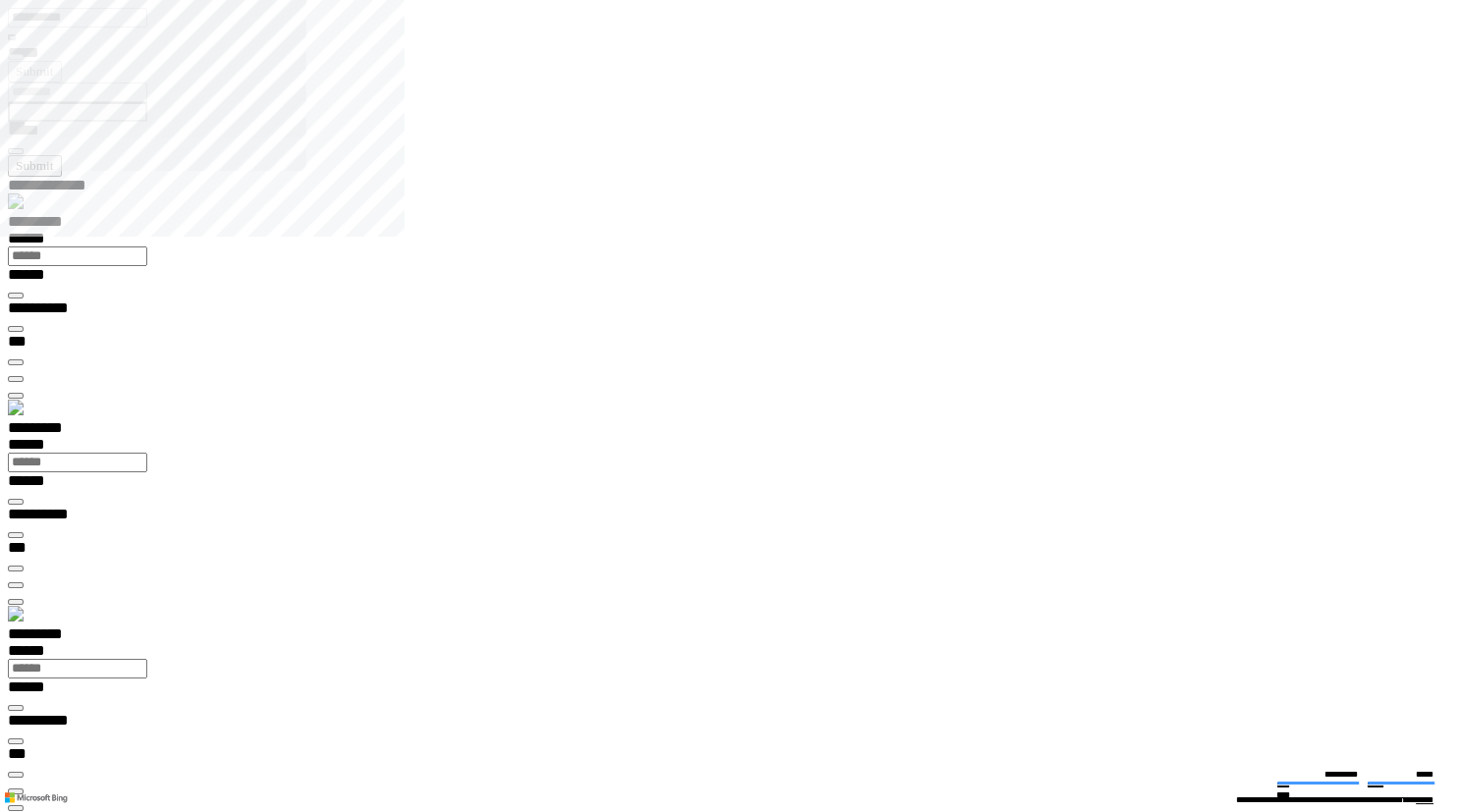 click at bounding box center [16, 14697] 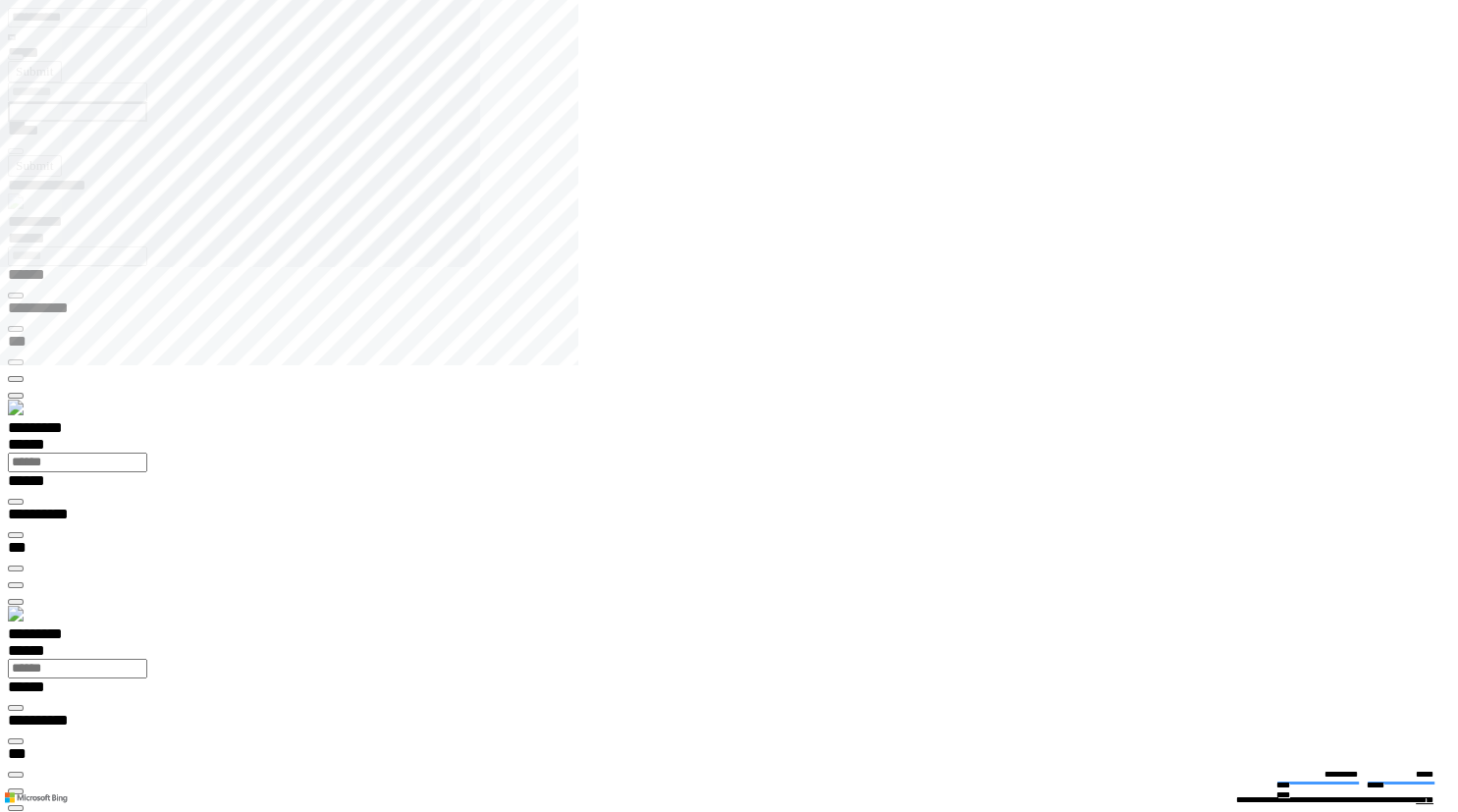 click on "**********" at bounding box center [69, 13834] 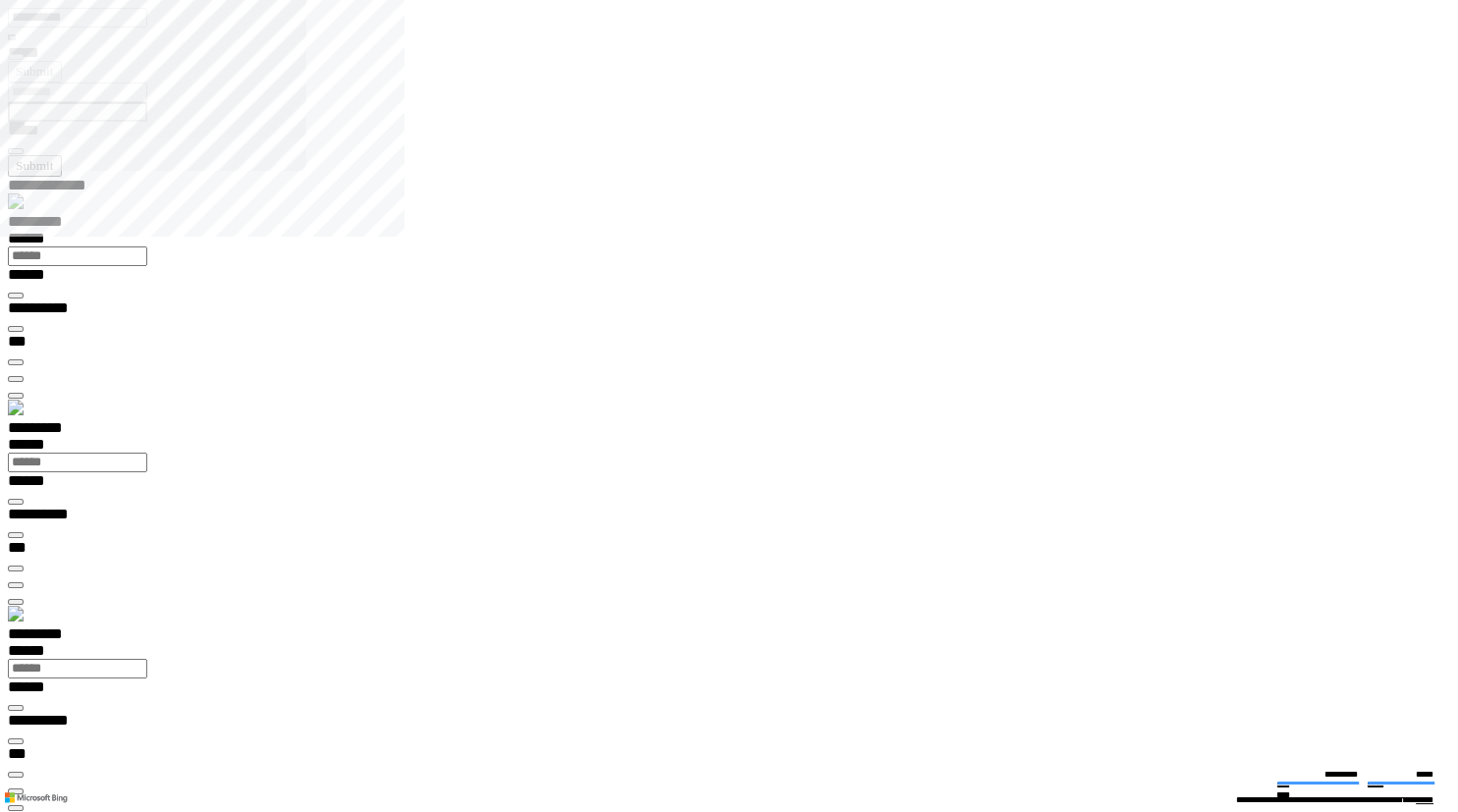 click at bounding box center (16, 14697) 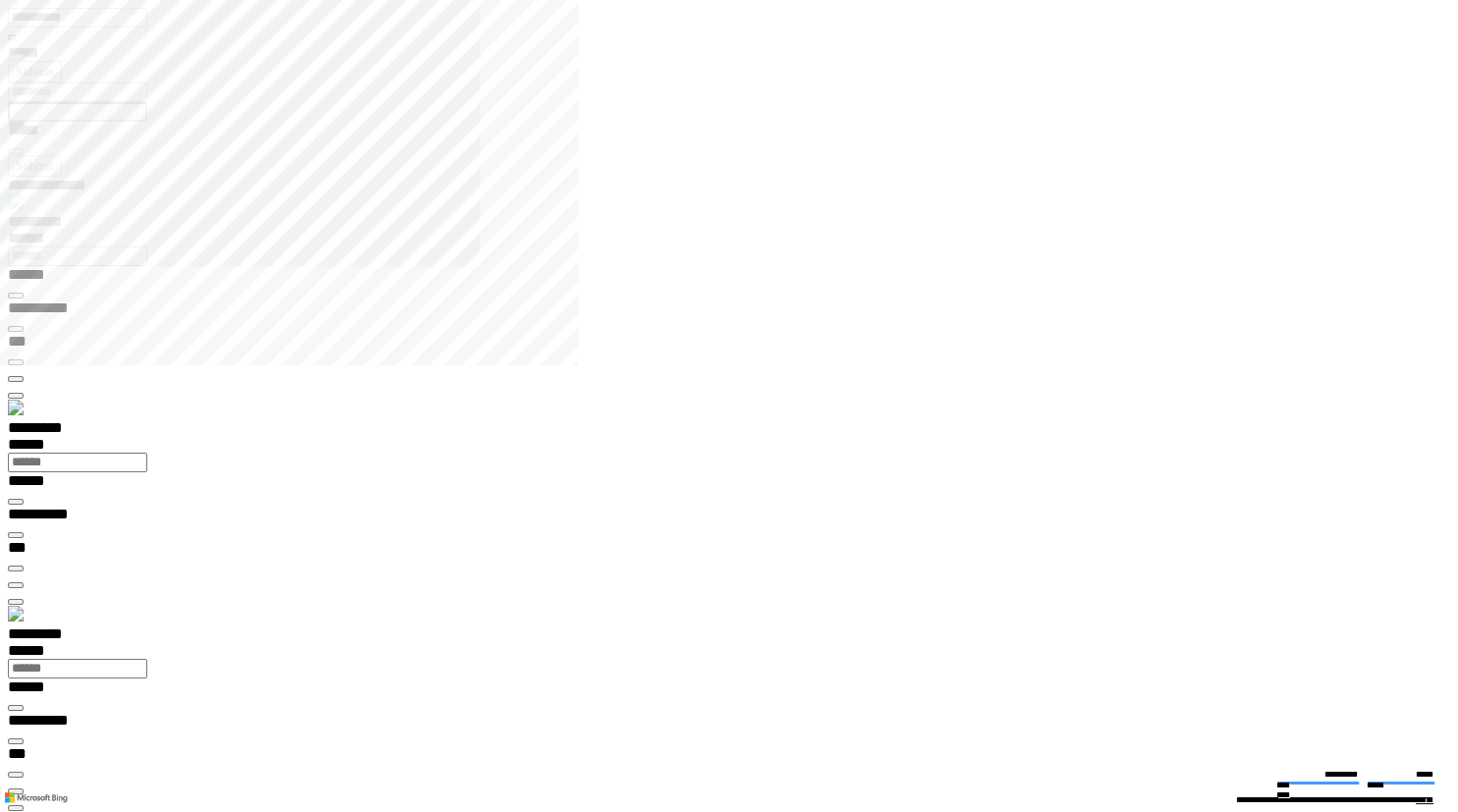 click on "**********" at bounding box center (442, 14105) 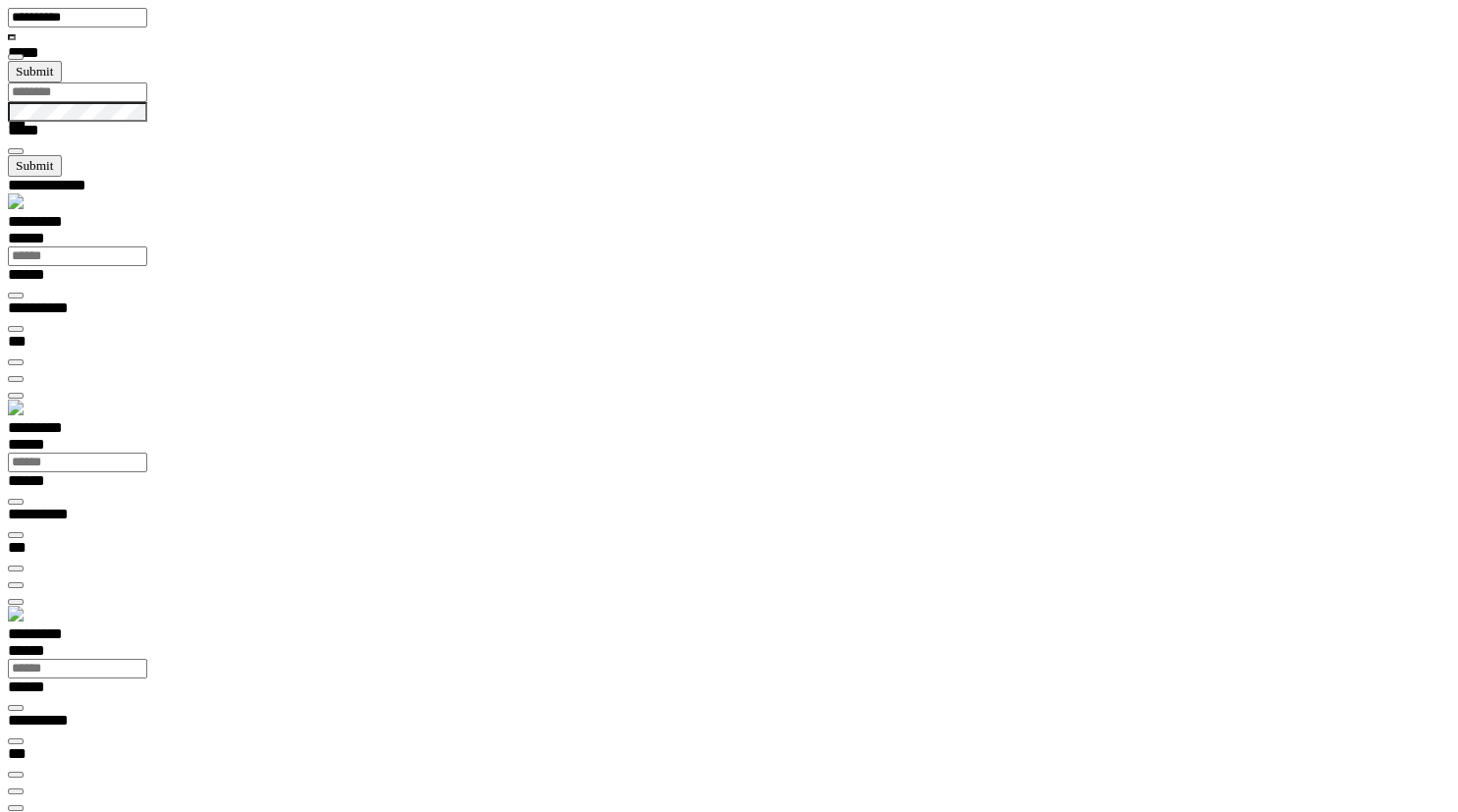 scroll, scrollTop: 97477, scrollLeft: 97985, axis: both 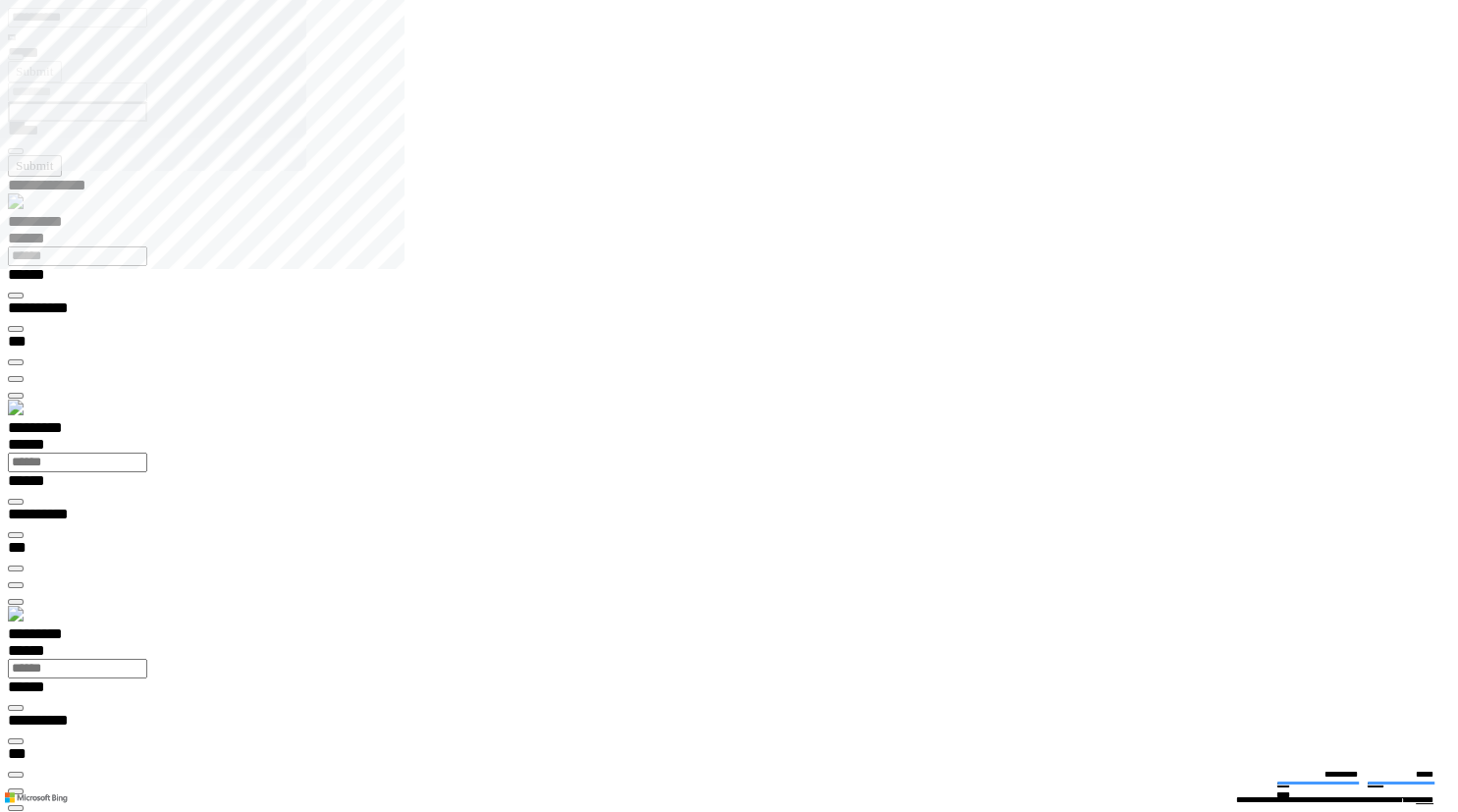type on "**********" 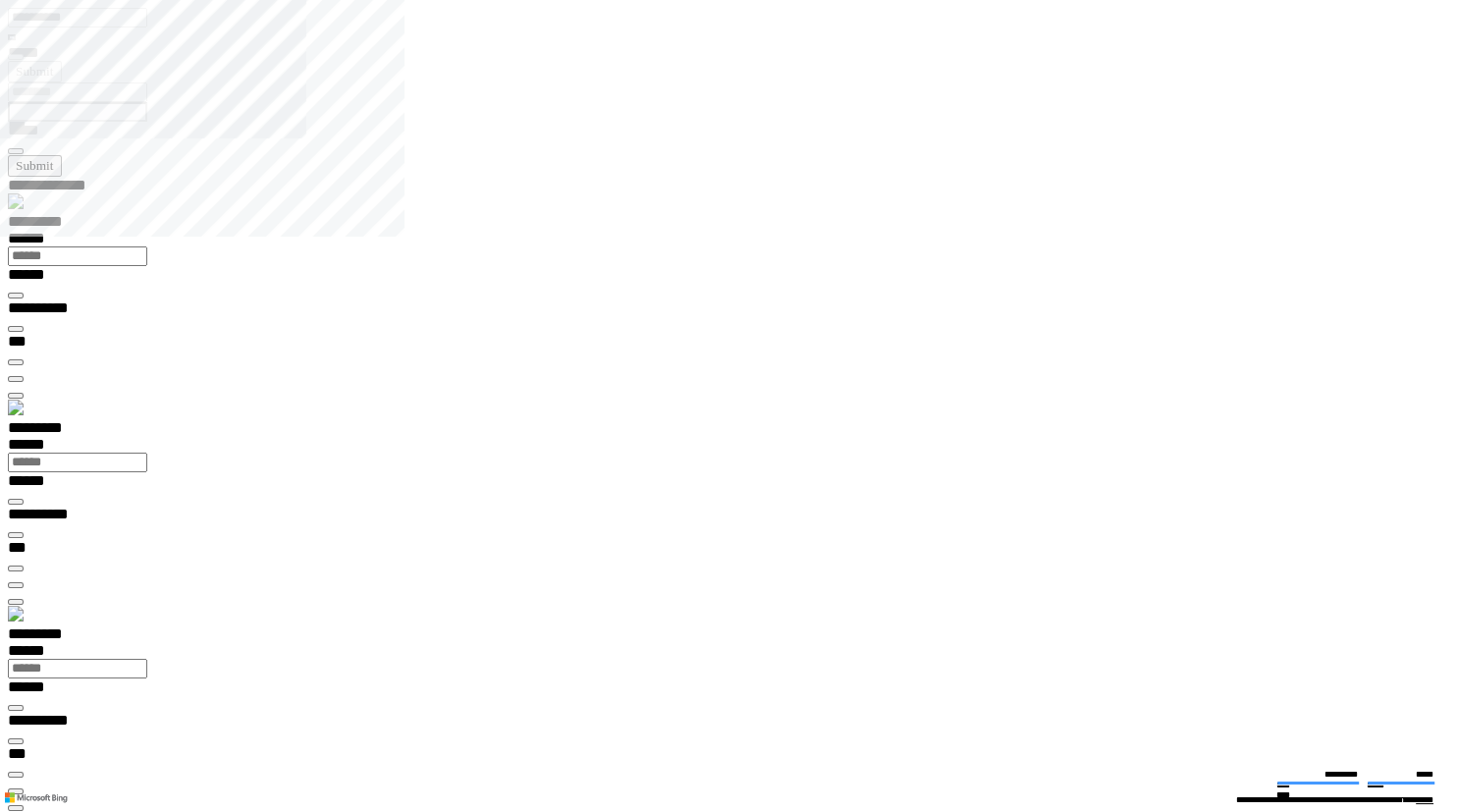 click on "**********" at bounding box center [38, 19446] 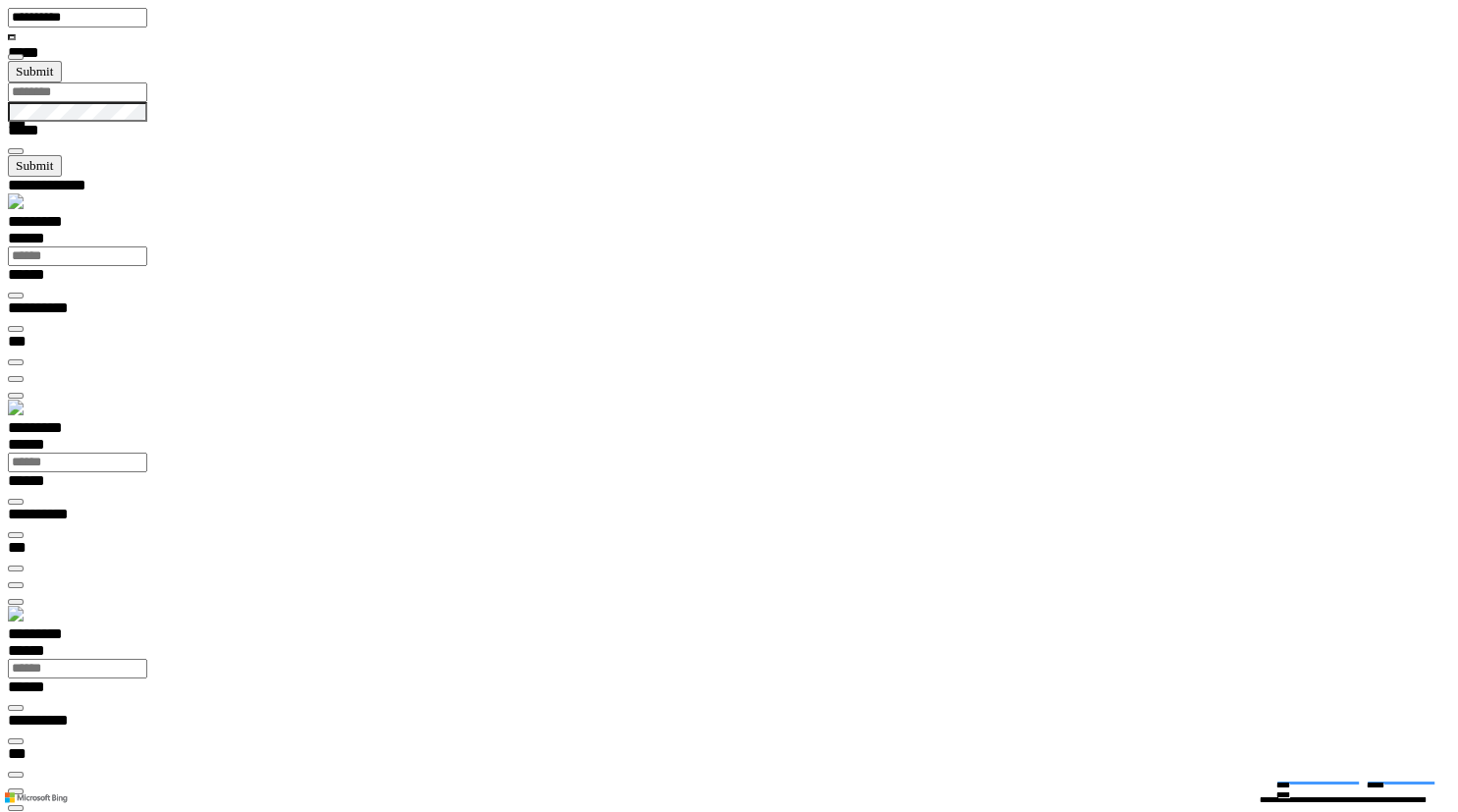 click at bounding box center (16, 14751) 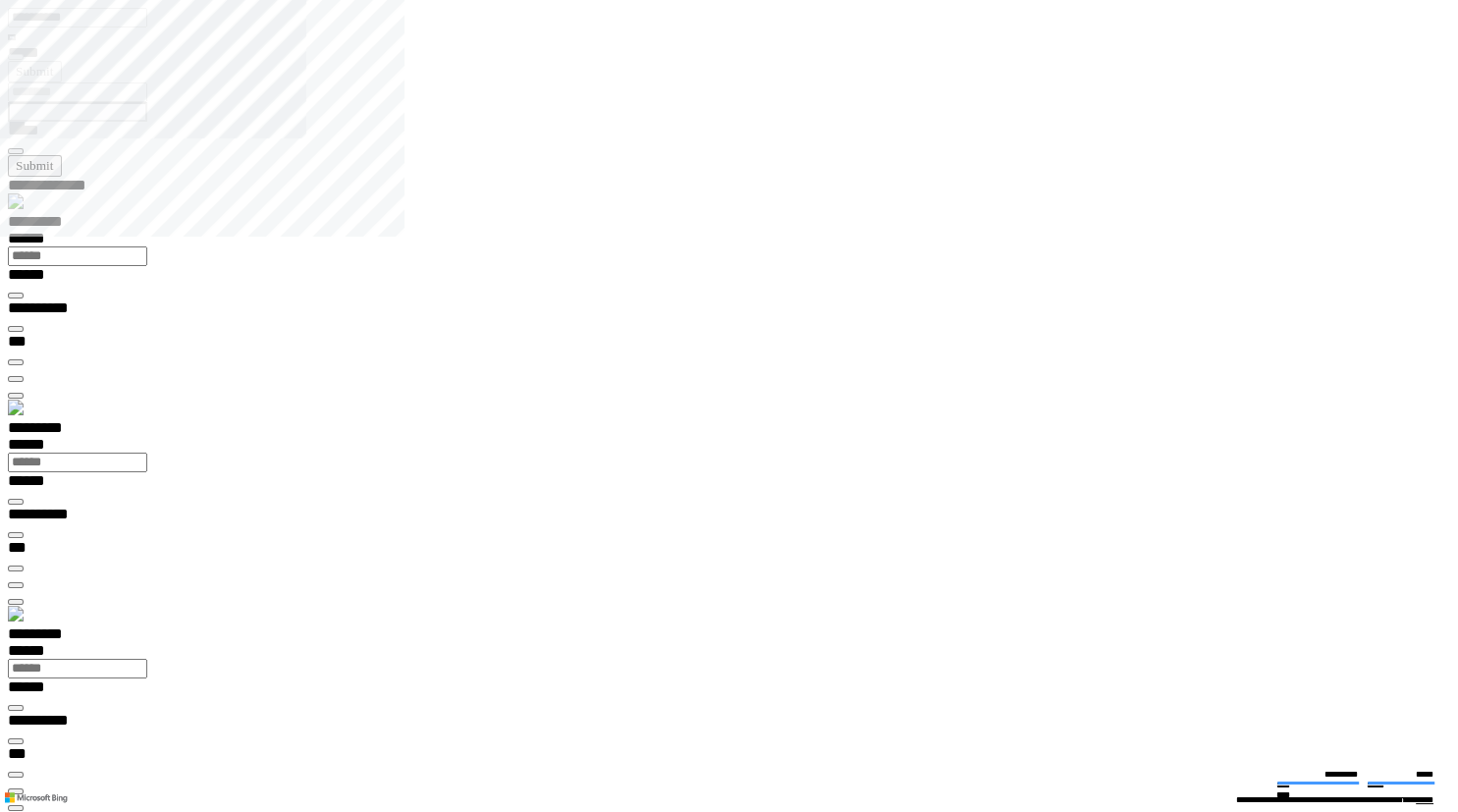 click at bounding box center [16, 14680] 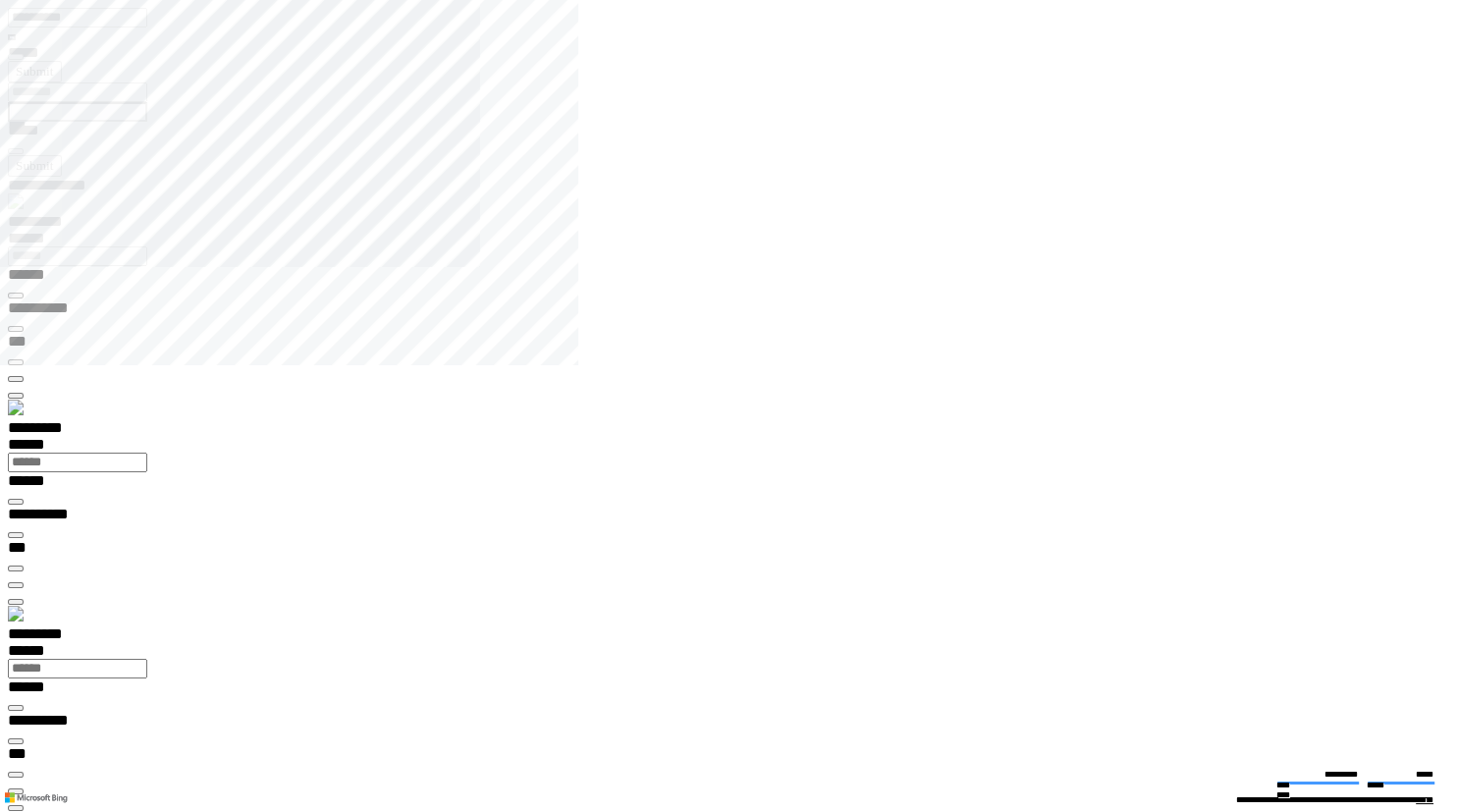 click on "**********" at bounding box center (69, 13834) 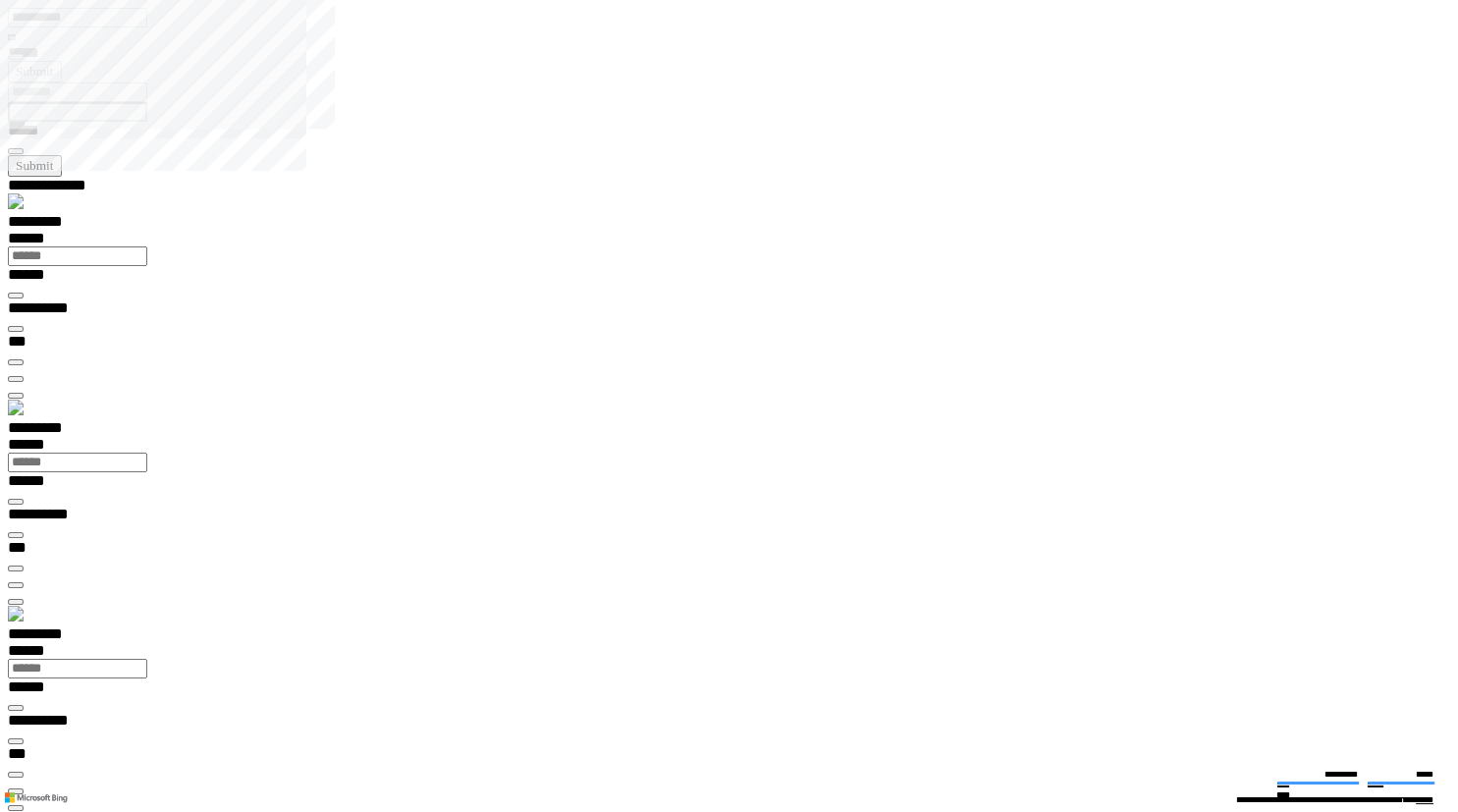 type on "**********" 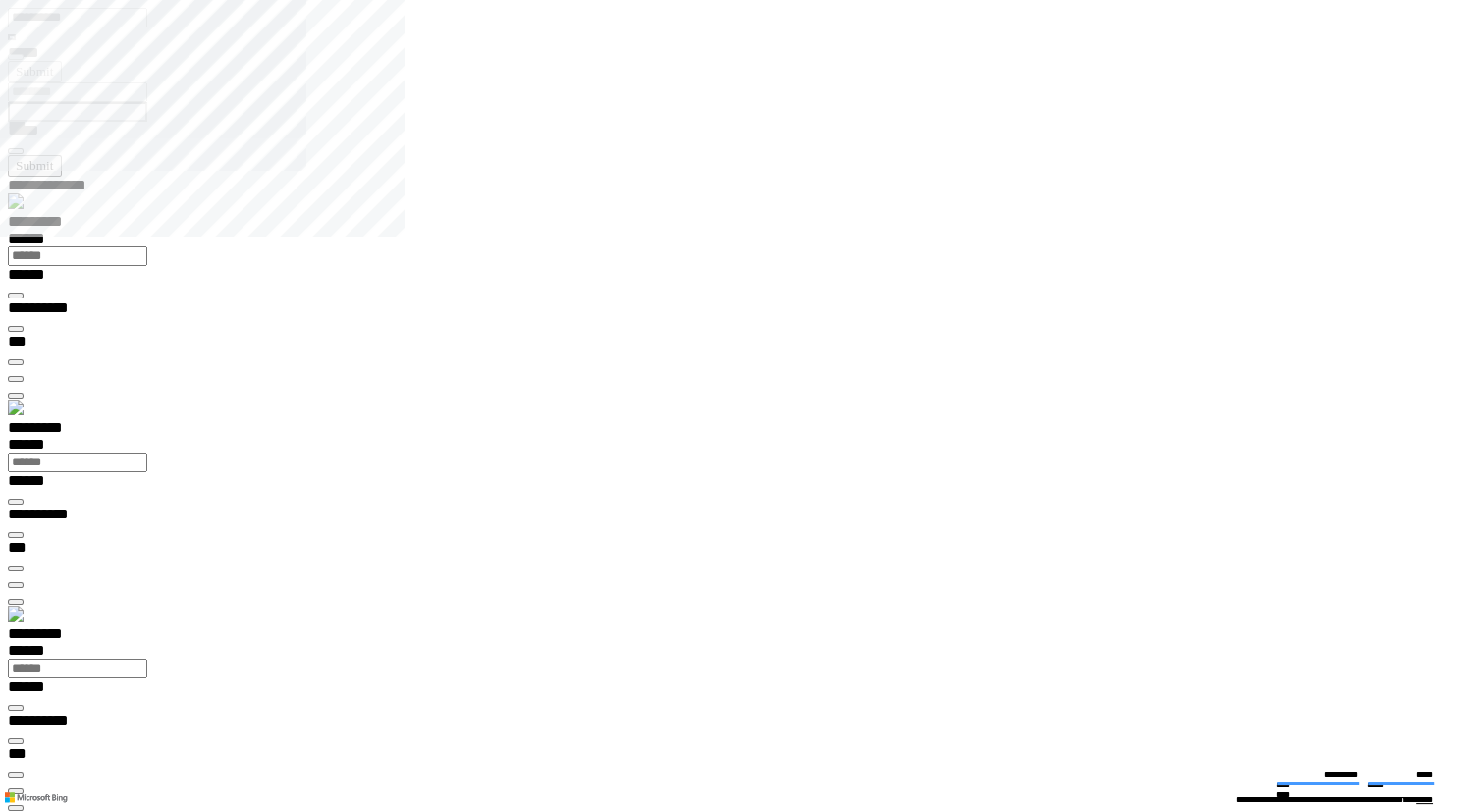 click on "**********" at bounding box center (530, 17158) 